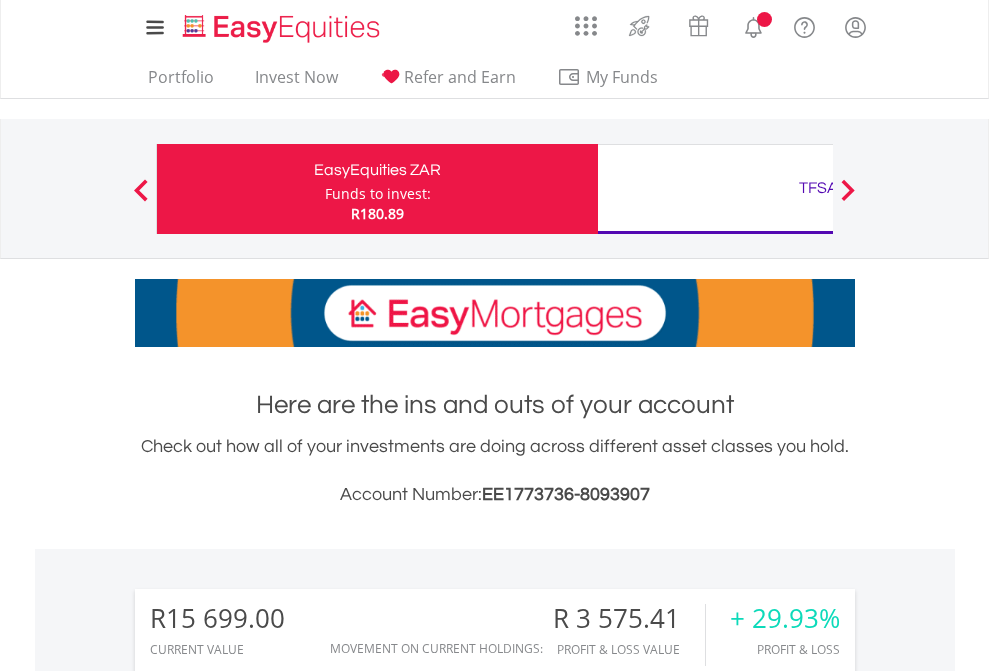 scroll, scrollTop: 0, scrollLeft: 0, axis: both 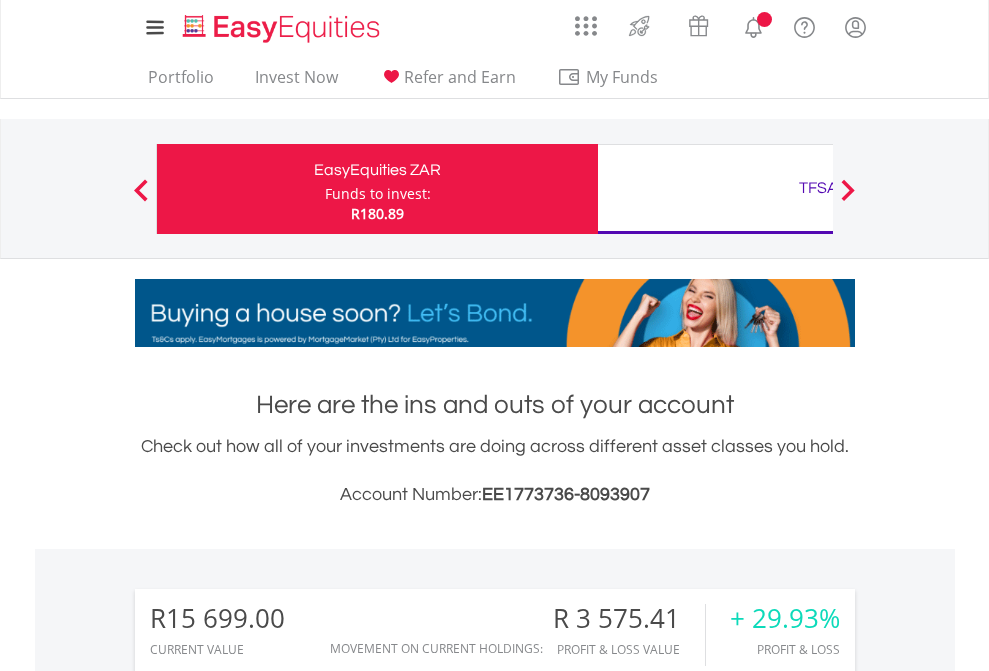 click on "Funds to invest:" at bounding box center [378, 194] 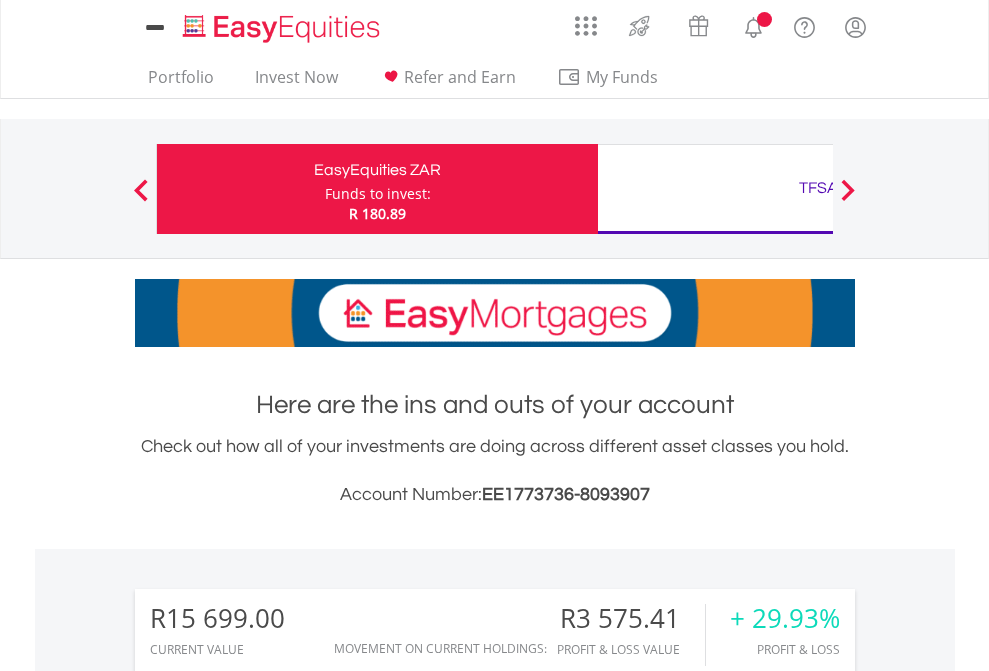 scroll, scrollTop: 0, scrollLeft: 0, axis: both 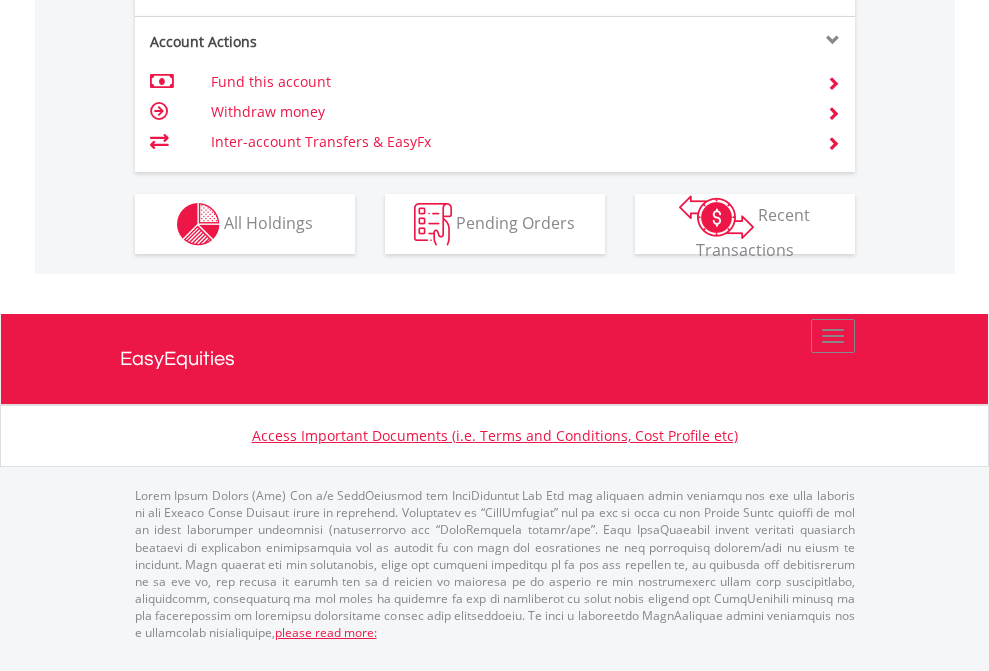 click on "Investment types" at bounding box center (706, -337) 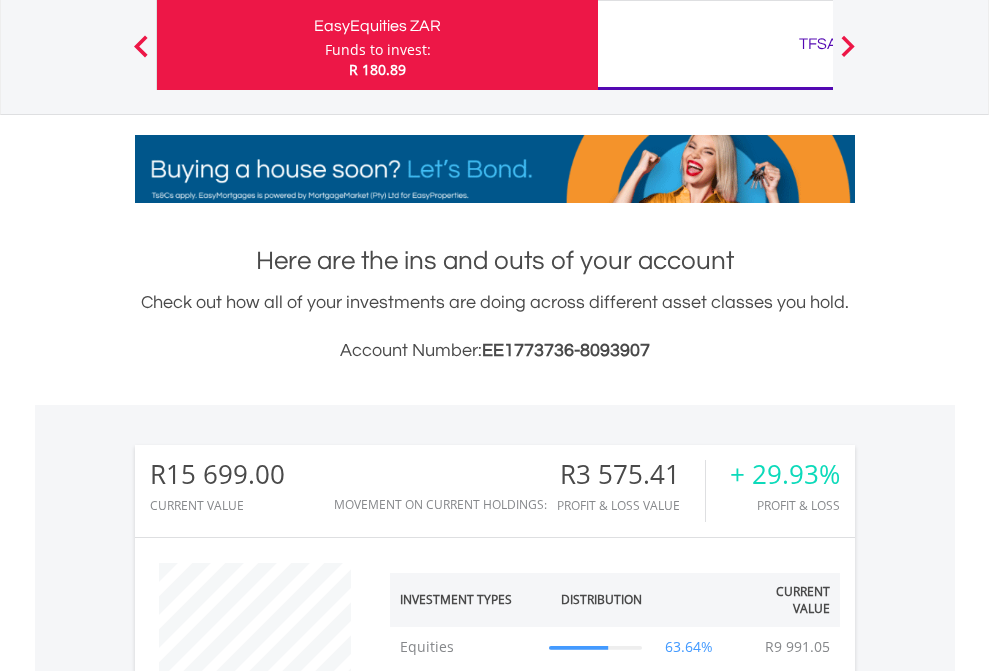 click on "TFSA" at bounding box center [818, 44] 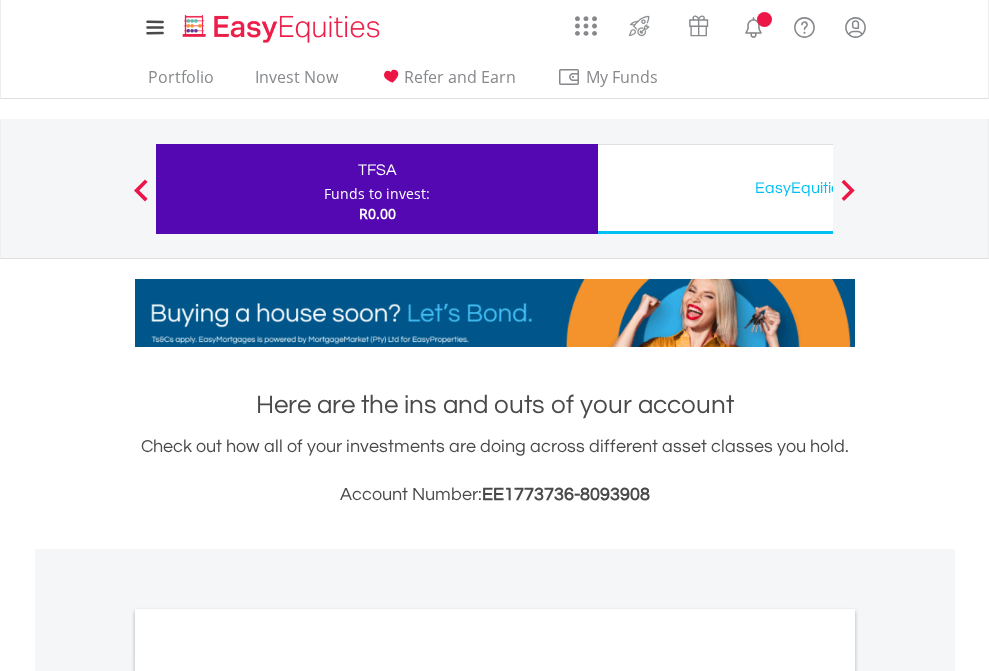 scroll, scrollTop: 0, scrollLeft: 0, axis: both 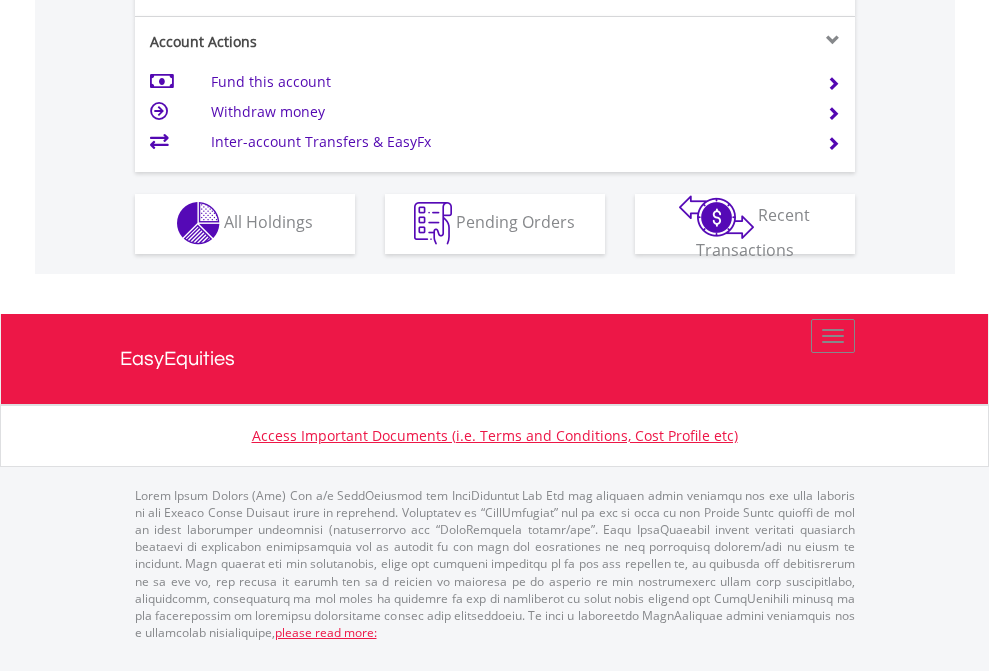 click on "Investment types" at bounding box center (706, -353) 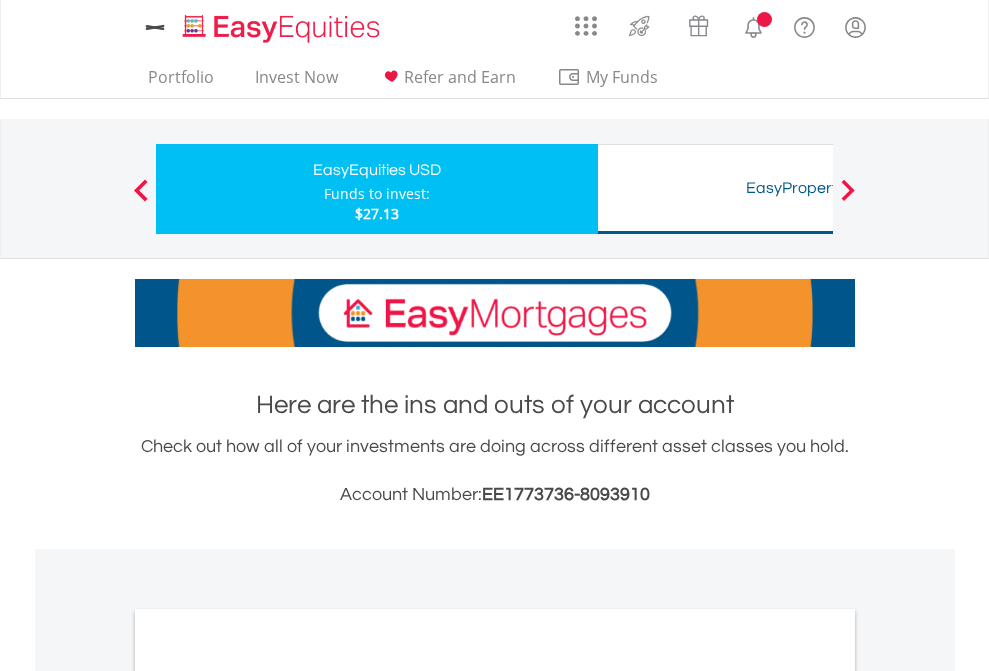 scroll, scrollTop: 0, scrollLeft: 0, axis: both 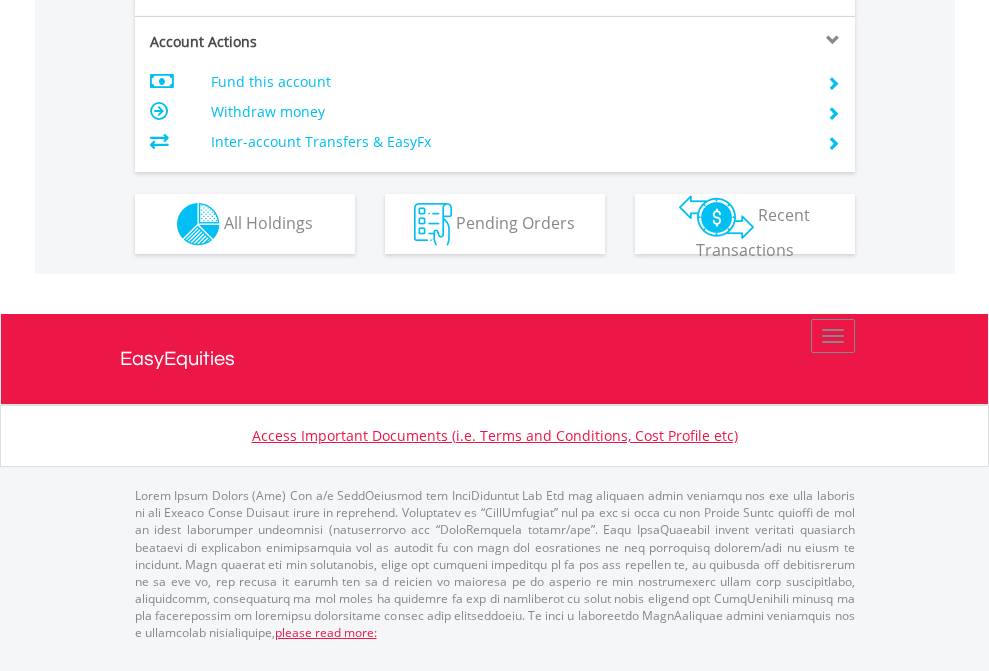 click on "Investment types" at bounding box center [706, -337] 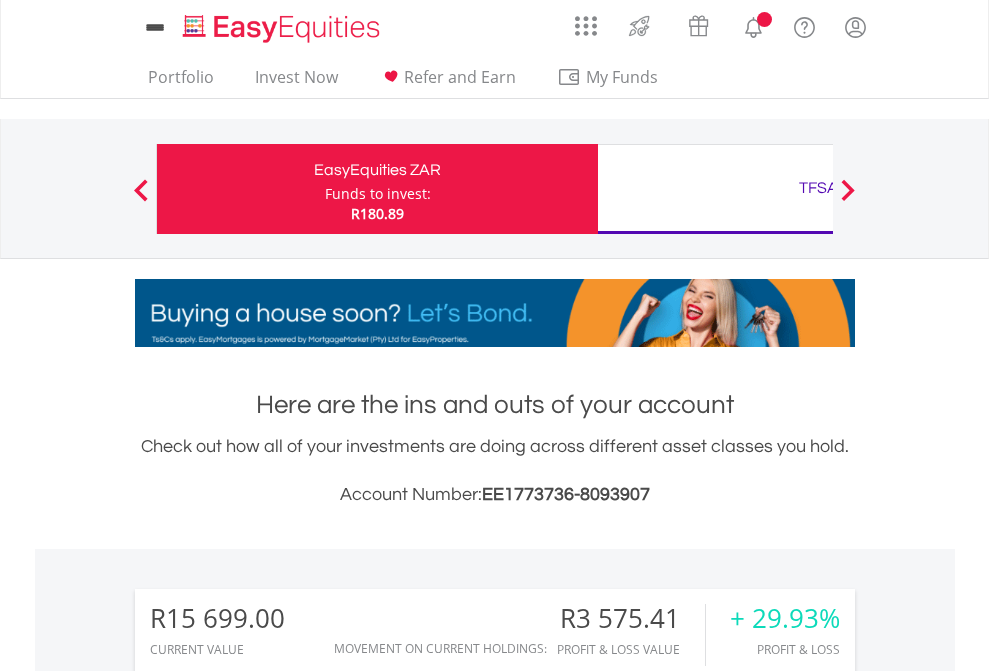 scroll, scrollTop: 1533, scrollLeft: 0, axis: vertical 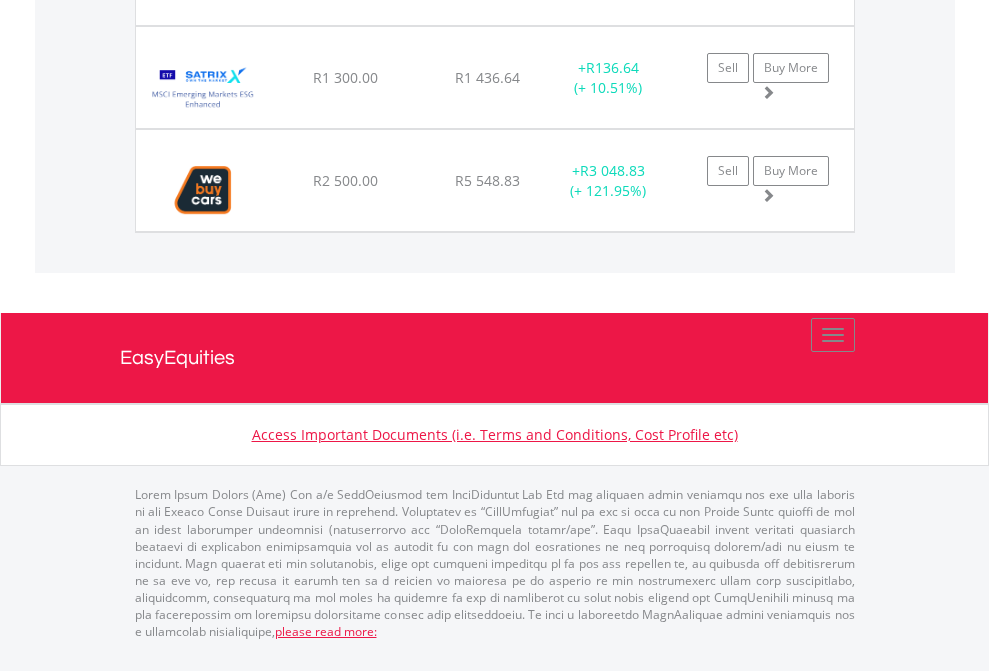 click on "TFSA" at bounding box center [818, -1894] 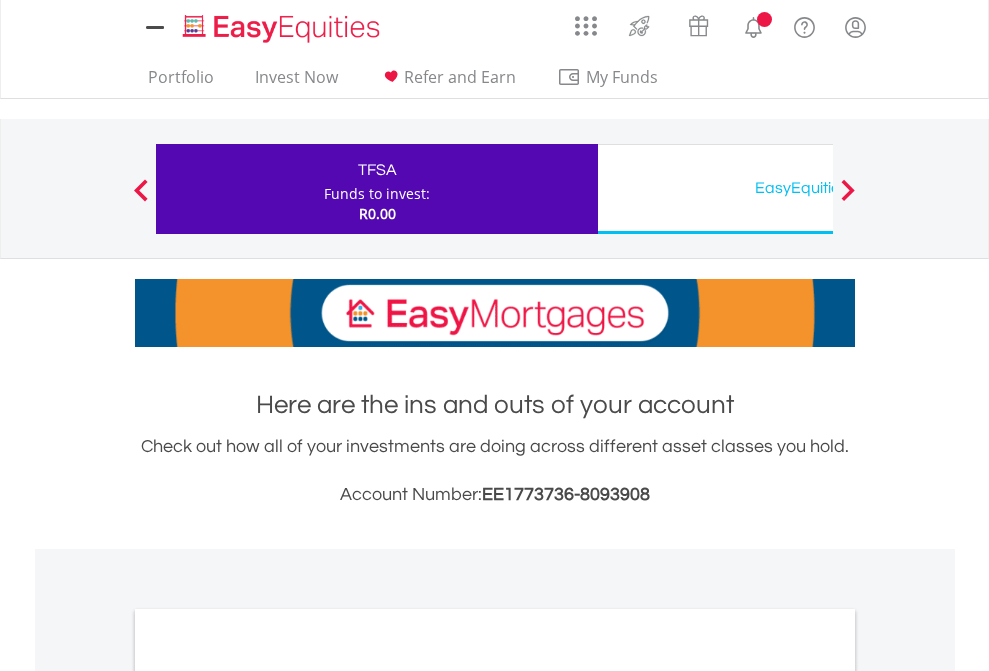 scroll, scrollTop: 0, scrollLeft: 0, axis: both 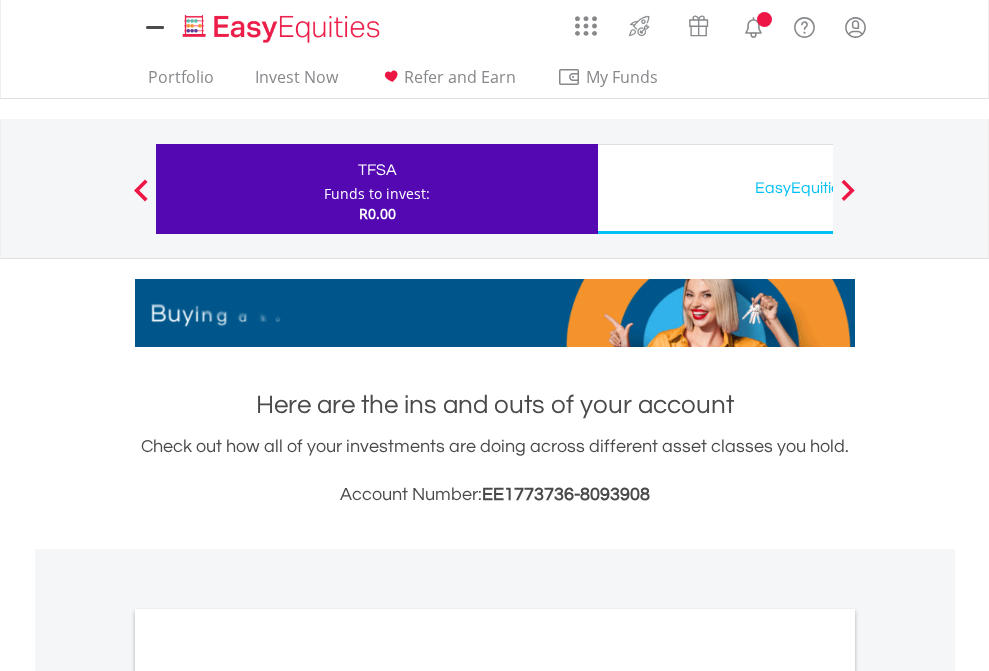 click on "All Holdings" at bounding box center [268, 1096] 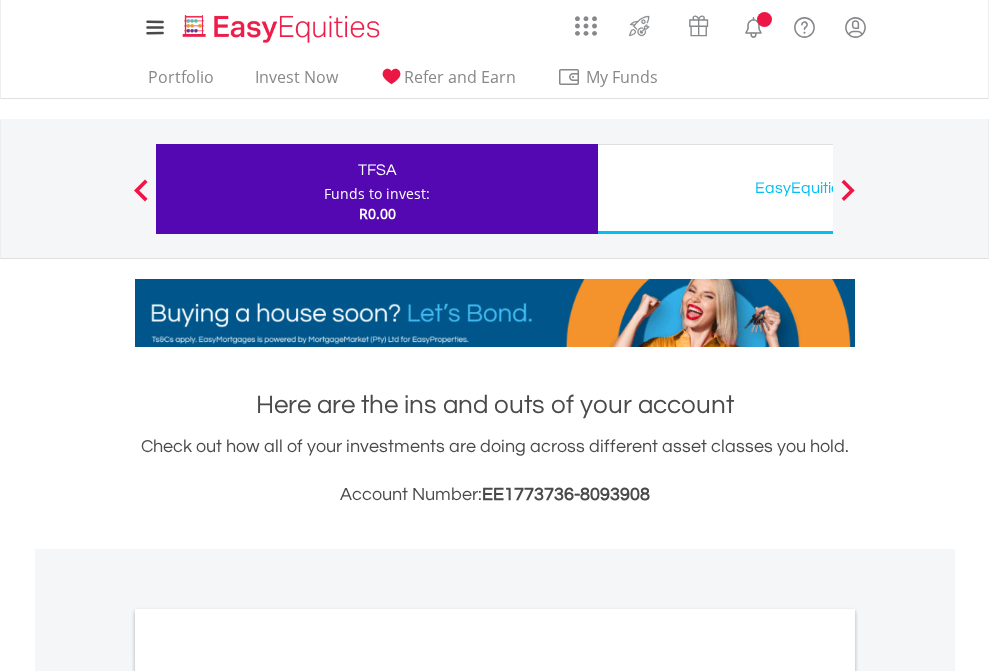 scroll, scrollTop: 1202, scrollLeft: 0, axis: vertical 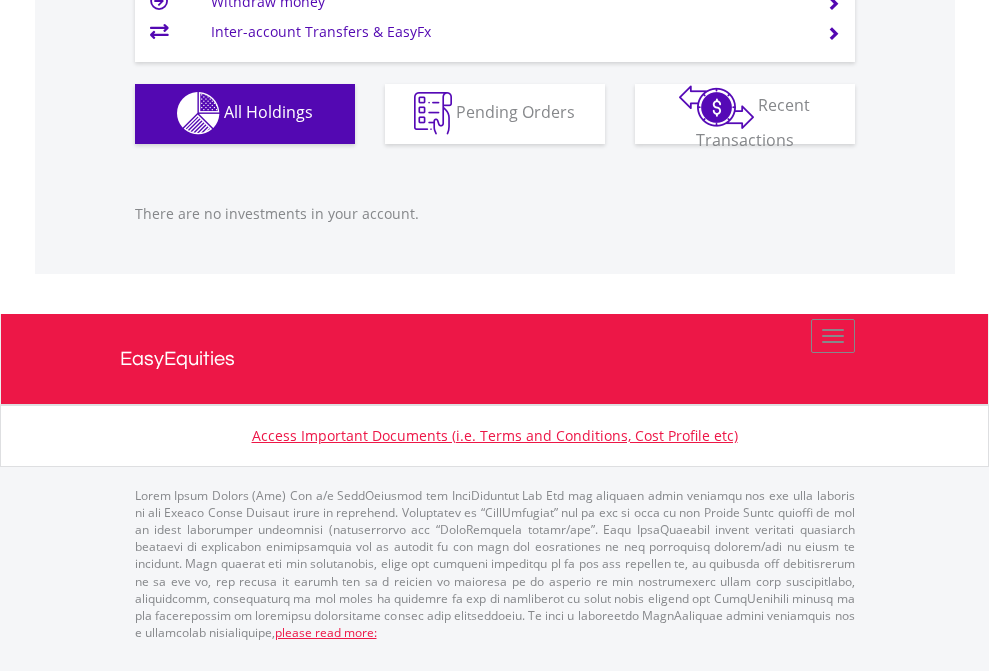 click on "EasyEquities USD" at bounding box center [818, -1142] 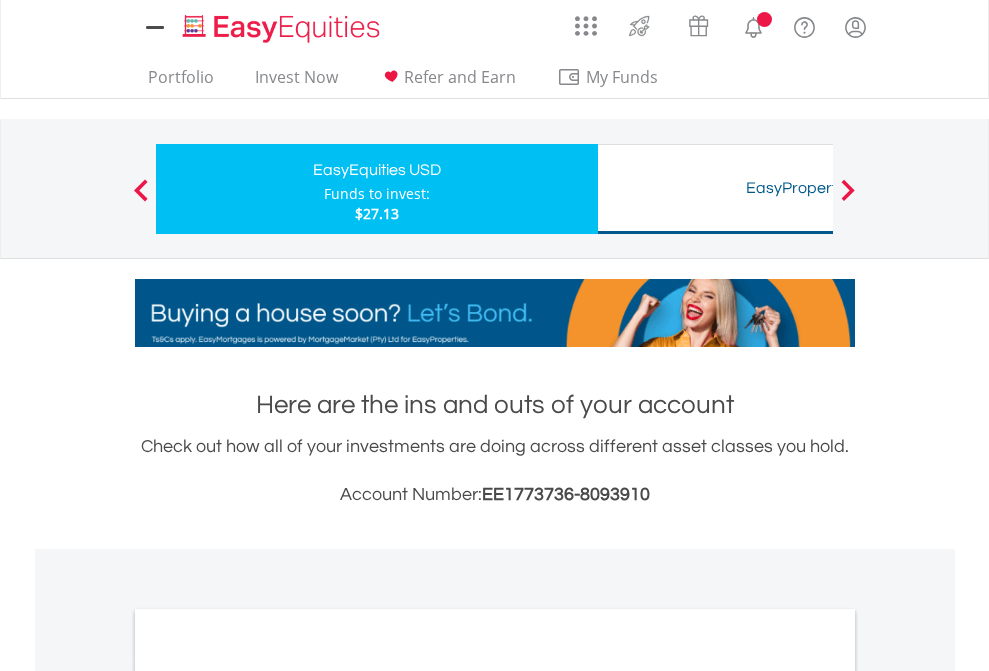 scroll, scrollTop: 0, scrollLeft: 0, axis: both 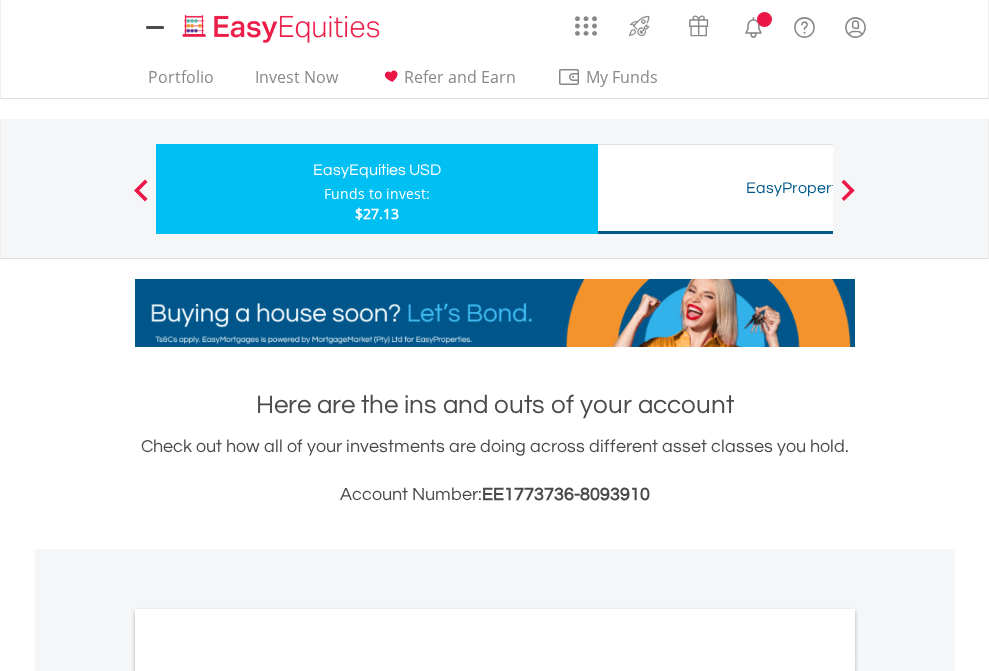 click on "All Holdings" at bounding box center (268, 1096) 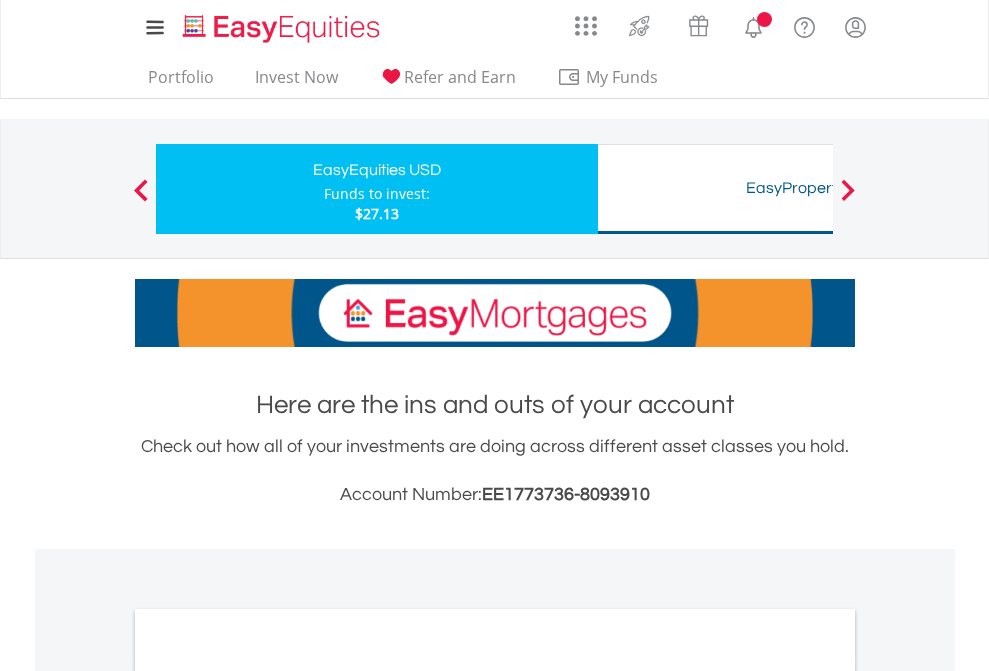 scroll, scrollTop: 1202, scrollLeft: 0, axis: vertical 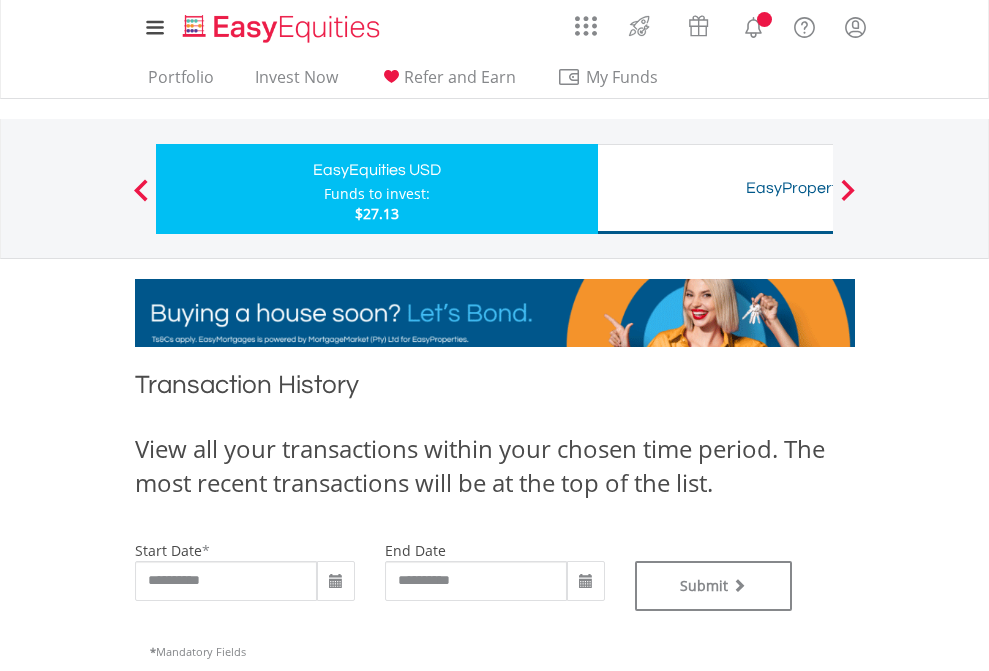 type on "**********" 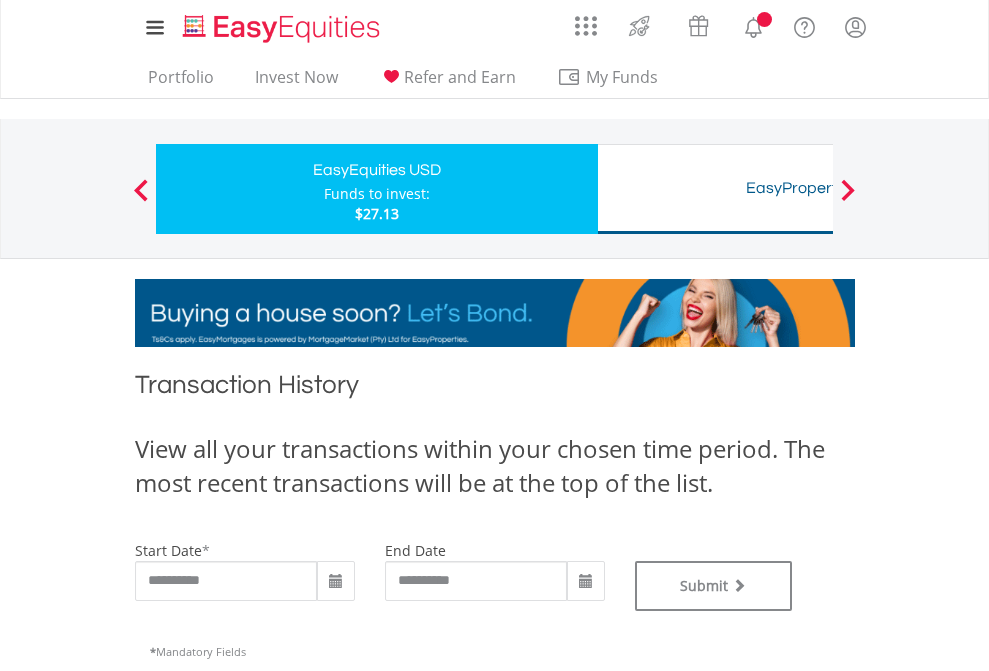 type on "**********" 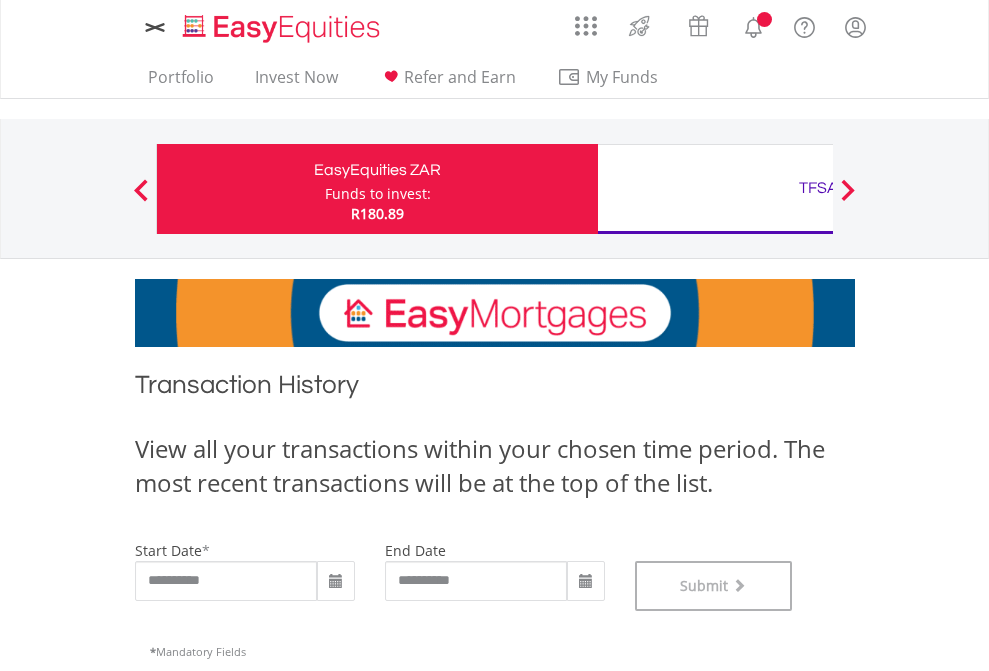 scroll, scrollTop: 811, scrollLeft: 0, axis: vertical 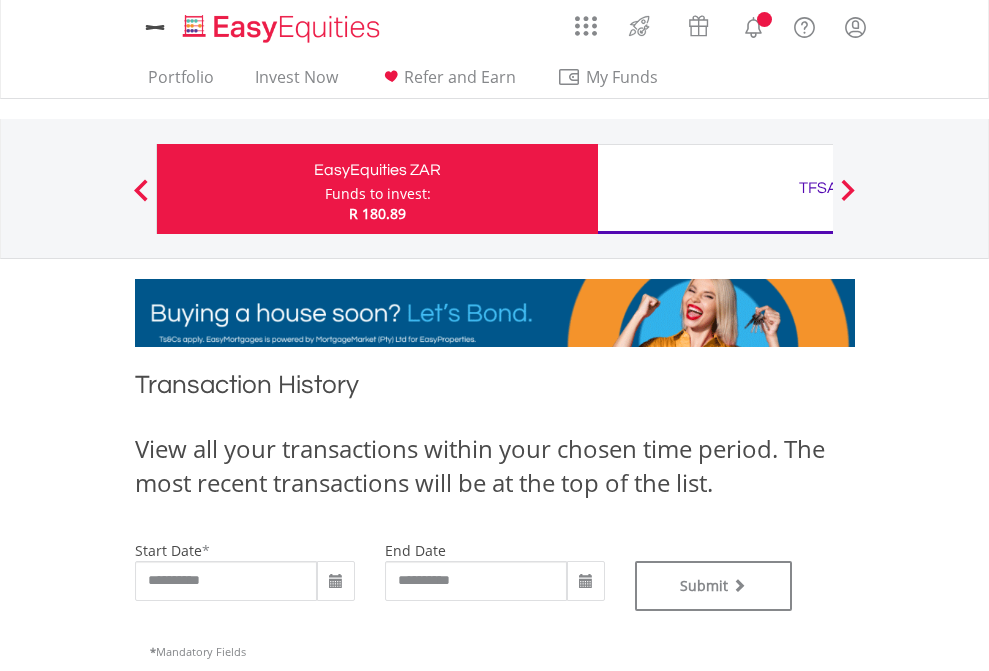 click on "TFSA" at bounding box center [818, 188] 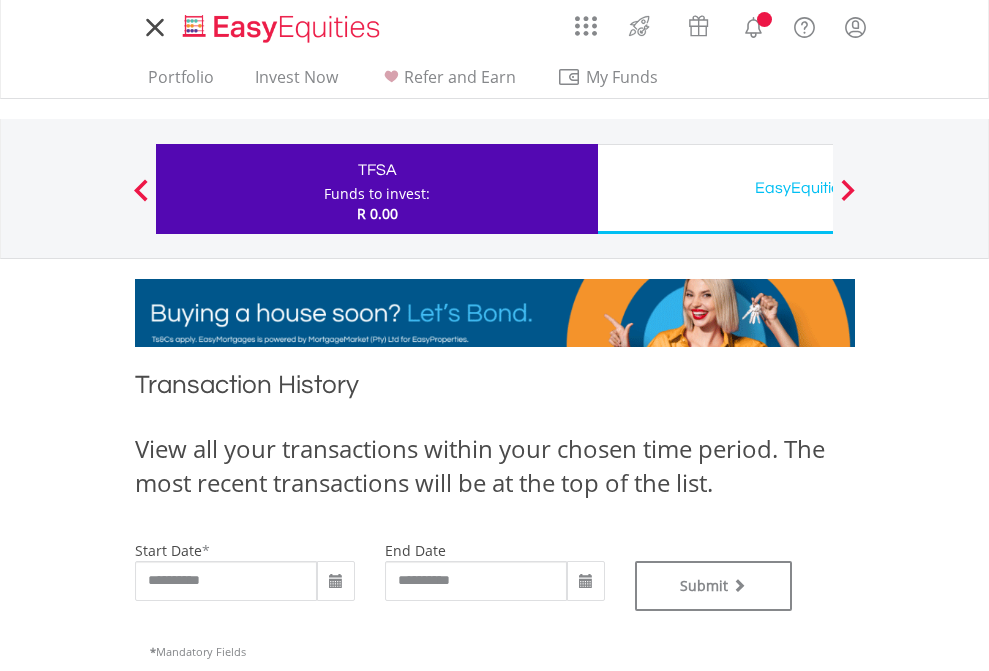 scroll, scrollTop: 0, scrollLeft: 0, axis: both 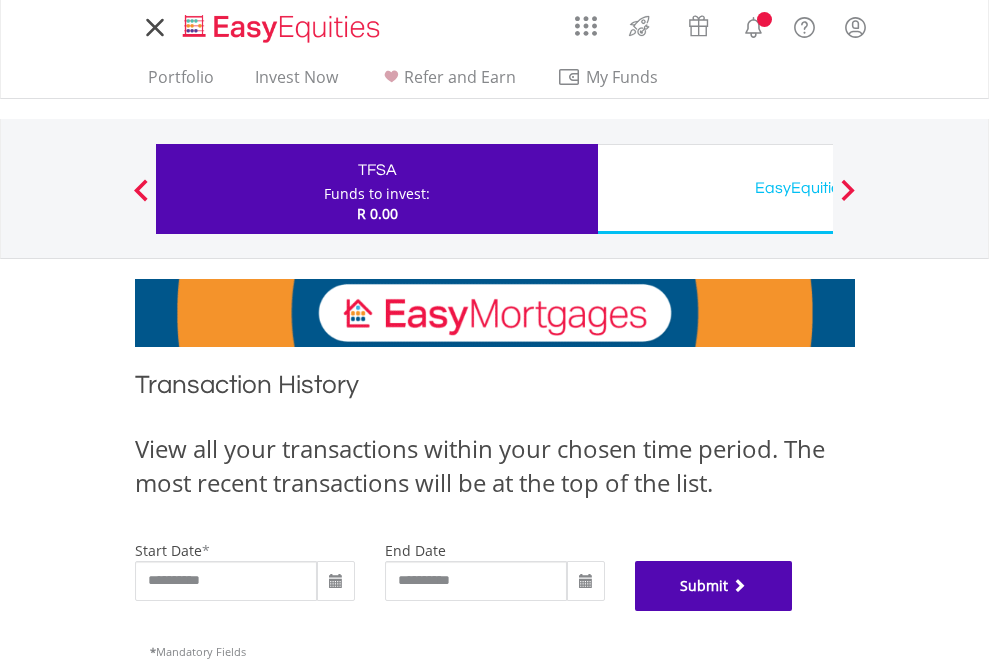 click on "Submit" at bounding box center [714, 586] 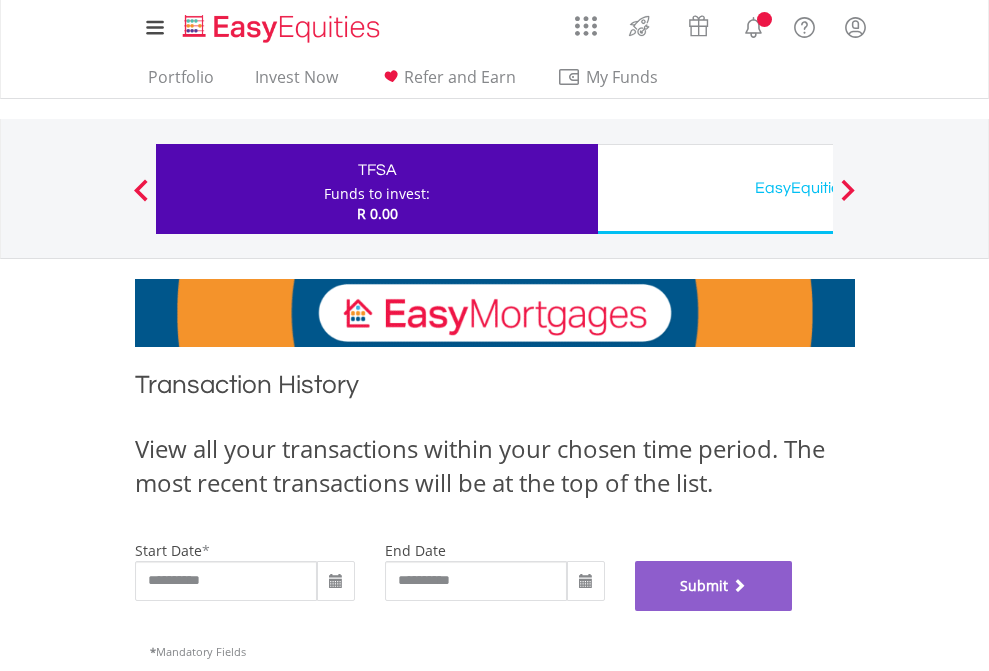 scroll, scrollTop: 811, scrollLeft: 0, axis: vertical 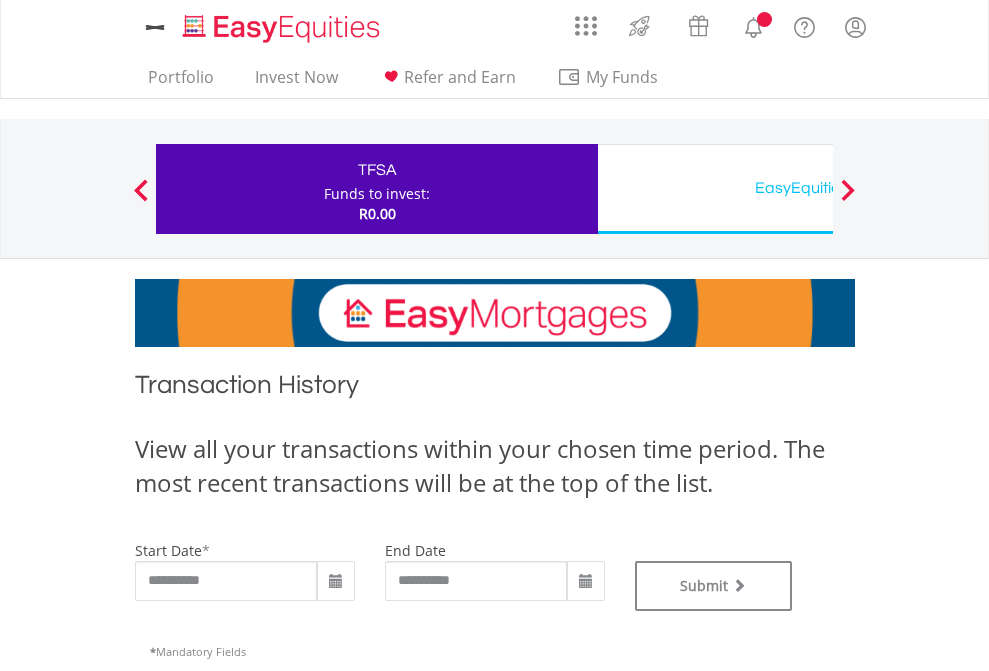 click on "EasyEquities USD" at bounding box center (818, 188) 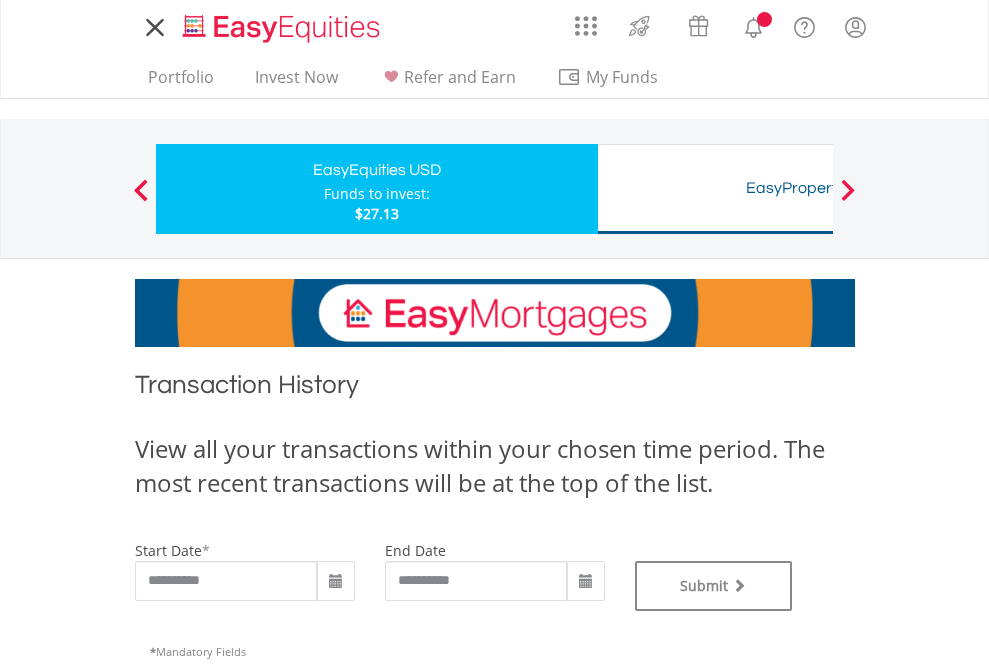 scroll, scrollTop: 0, scrollLeft: 0, axis: both 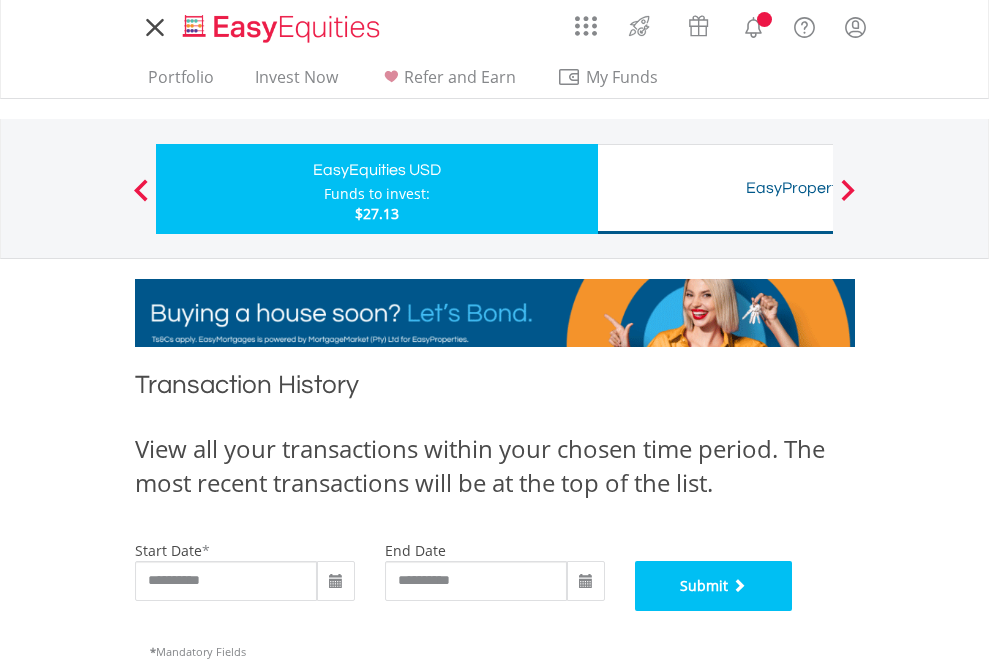 click on "Submit" at bounding box center (714, 586) 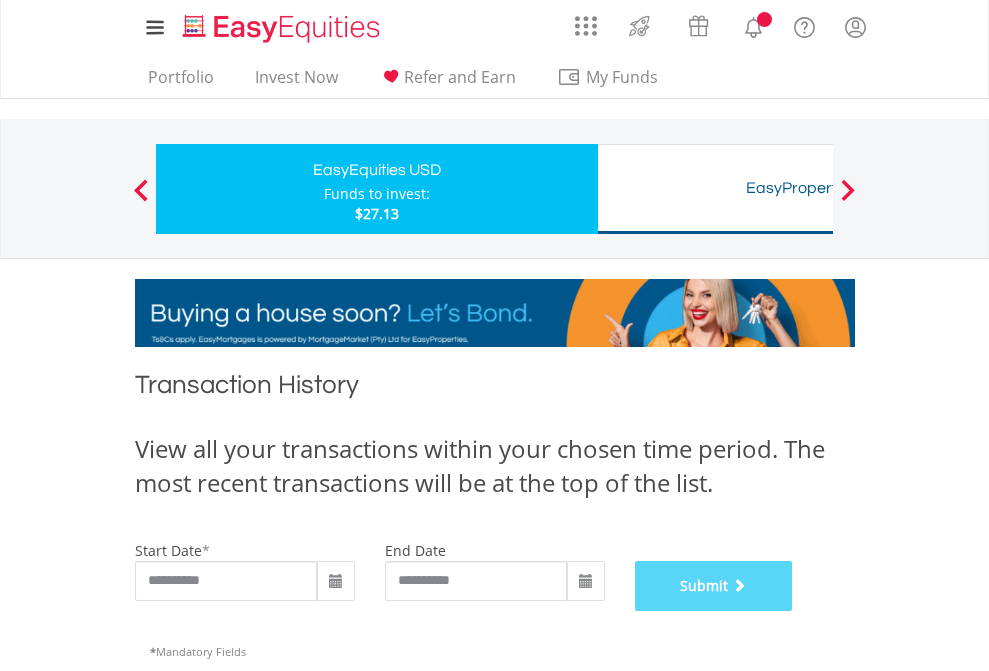 scroll, scrollTop: 811, scrollLeft: 0, axis: vertical 